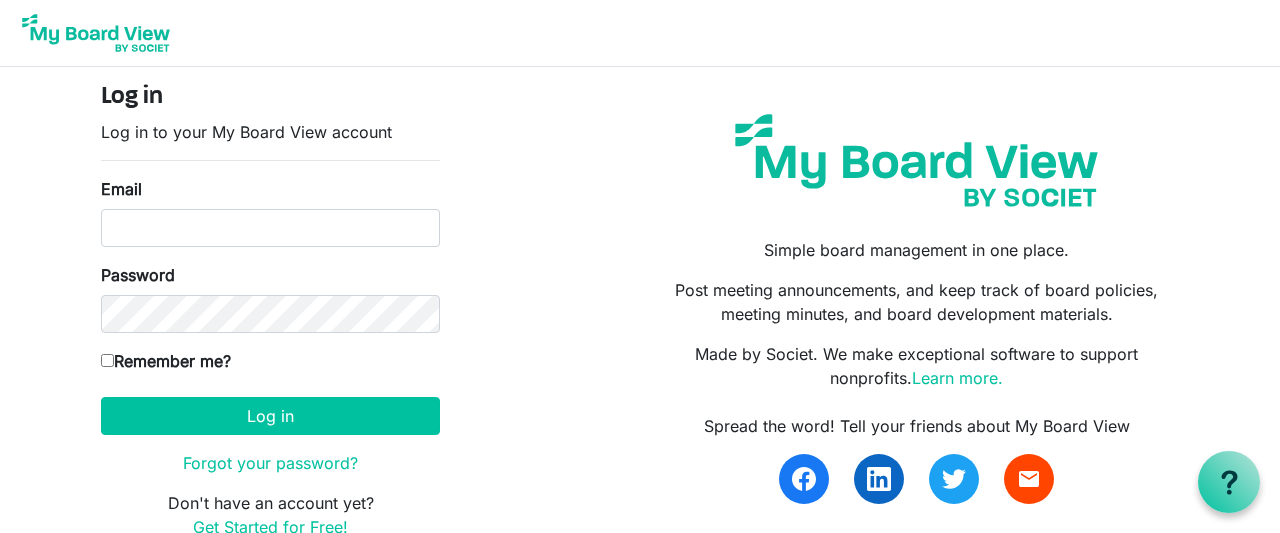 scroll, scrollTop: 0, scrollLeft: 0, axis: both 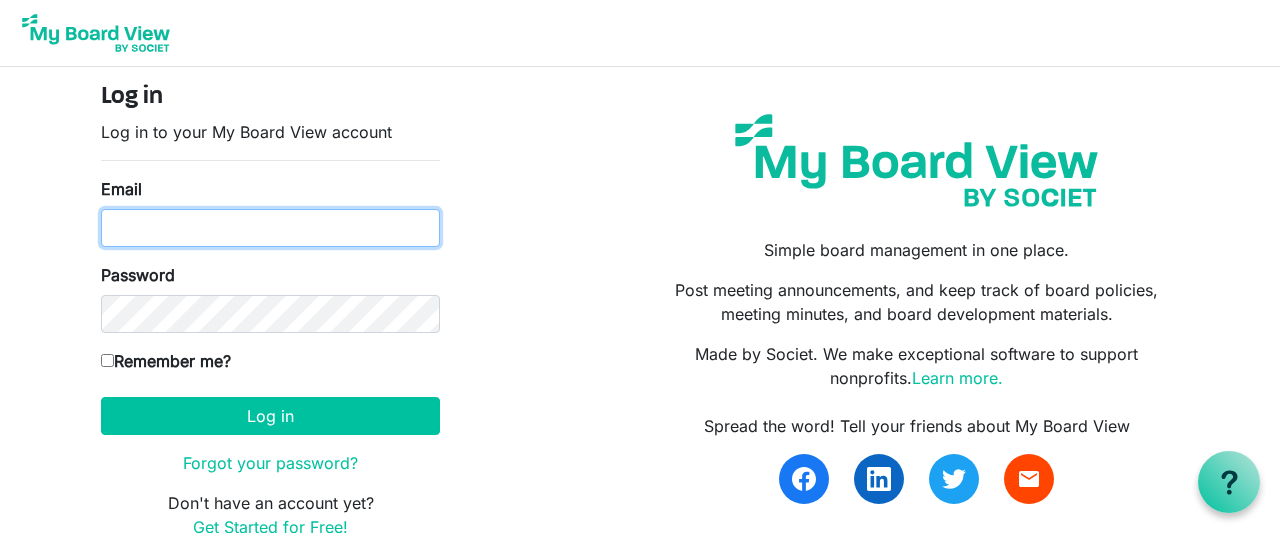 click on "Email" at bounding box center (270, 228) 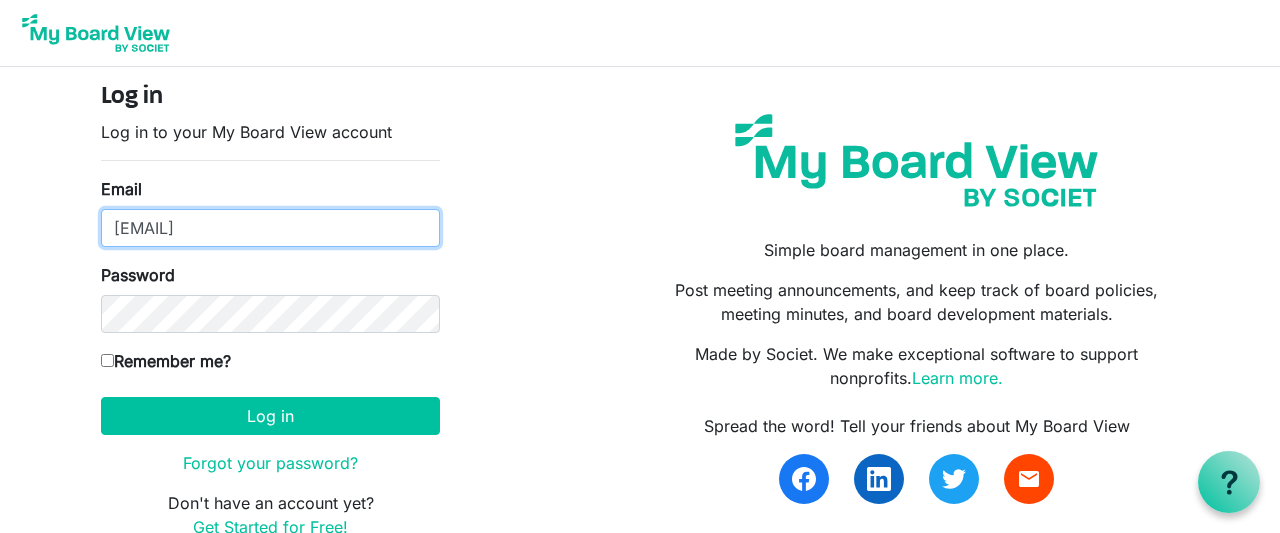 type on "gonyac@gmail.com" 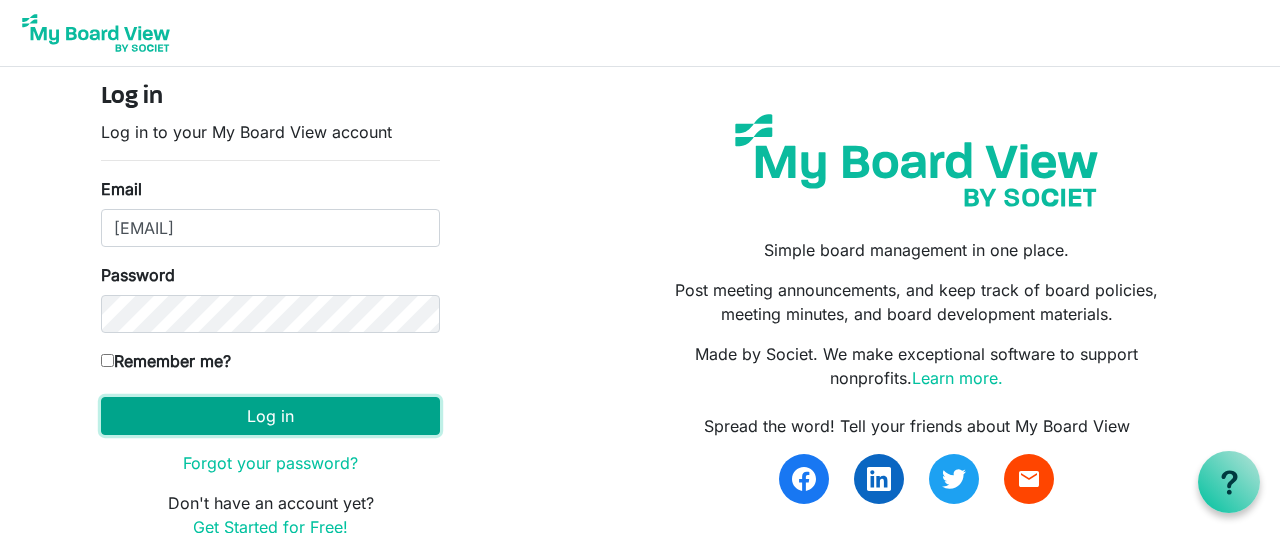 click on "Log in" at bounding box center [270, 416] 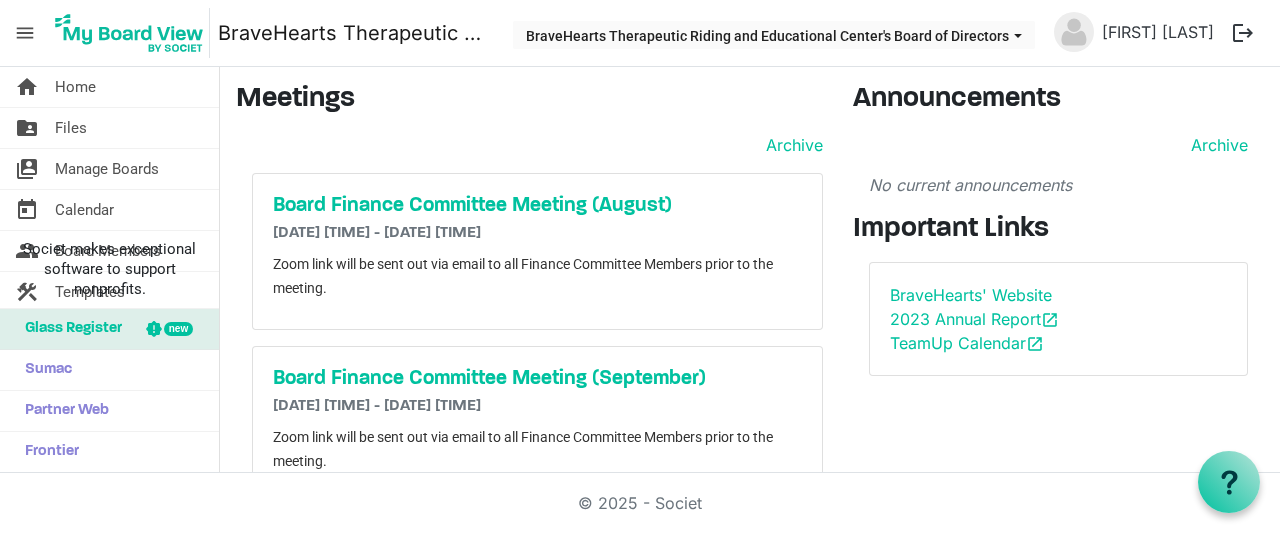 scroll, scrollTop: 0, scrollLeft: 0, axis: both 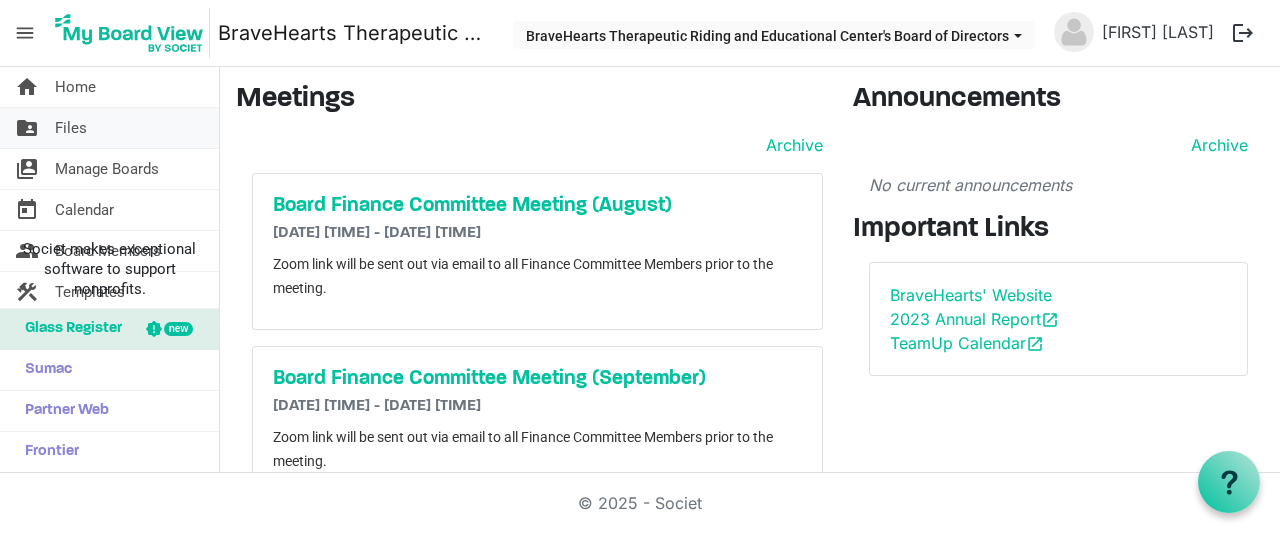click on "Files" at bounding box center [71, 128] 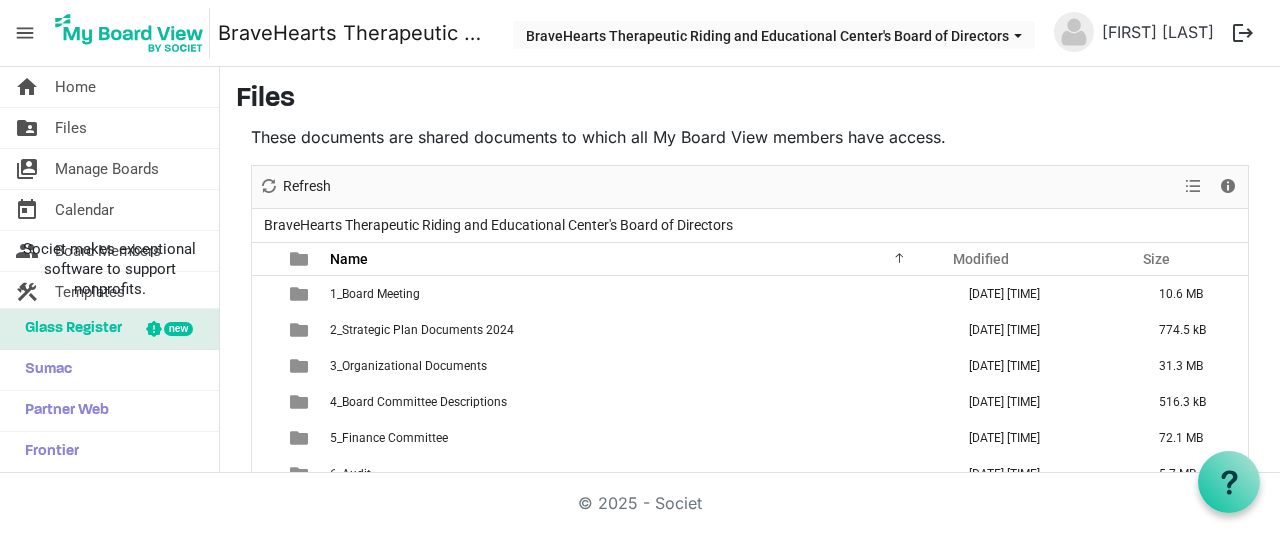scroll, scrollTop: 0, scrollLeft: 0, axis: both 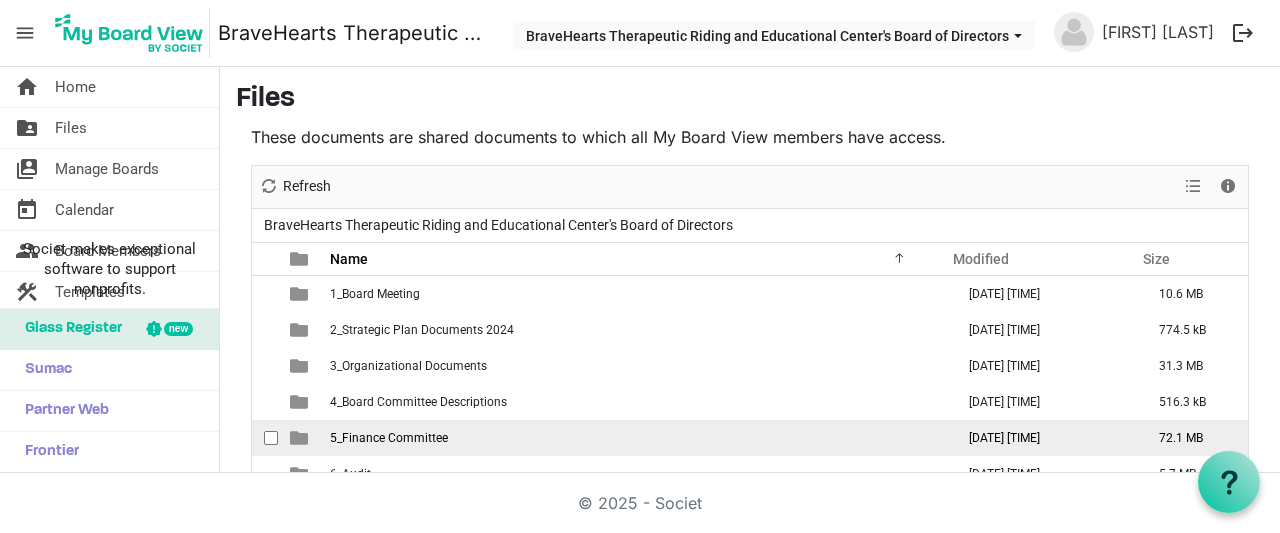 click on "5_Finance Committee" at bounding box center [389, 438] 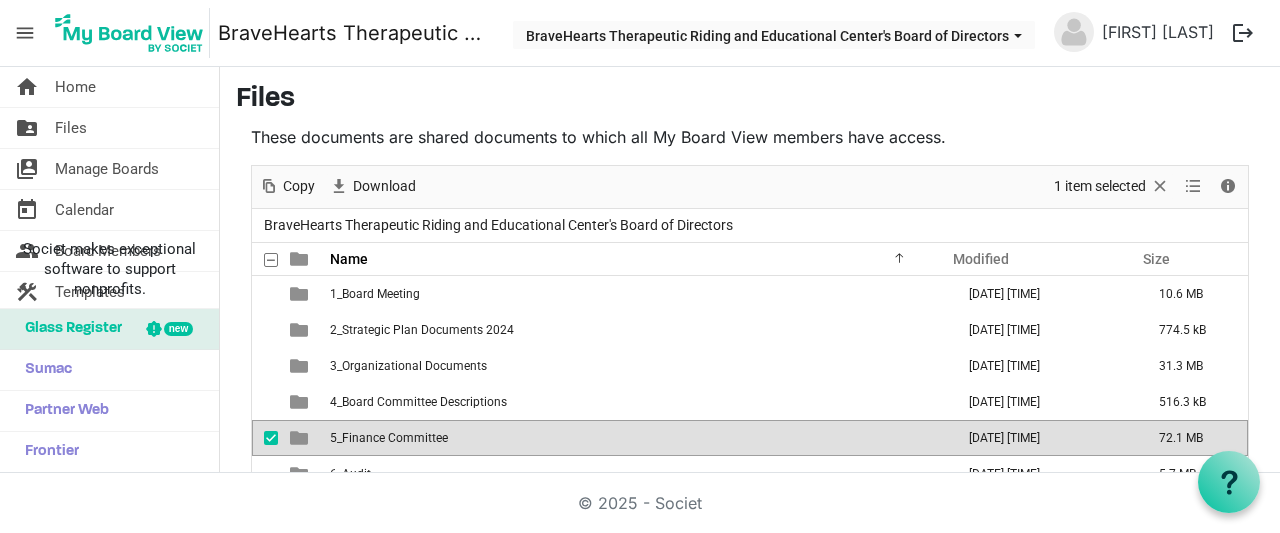 click on "5_Finance Committee" at bounding box center (389, 438) 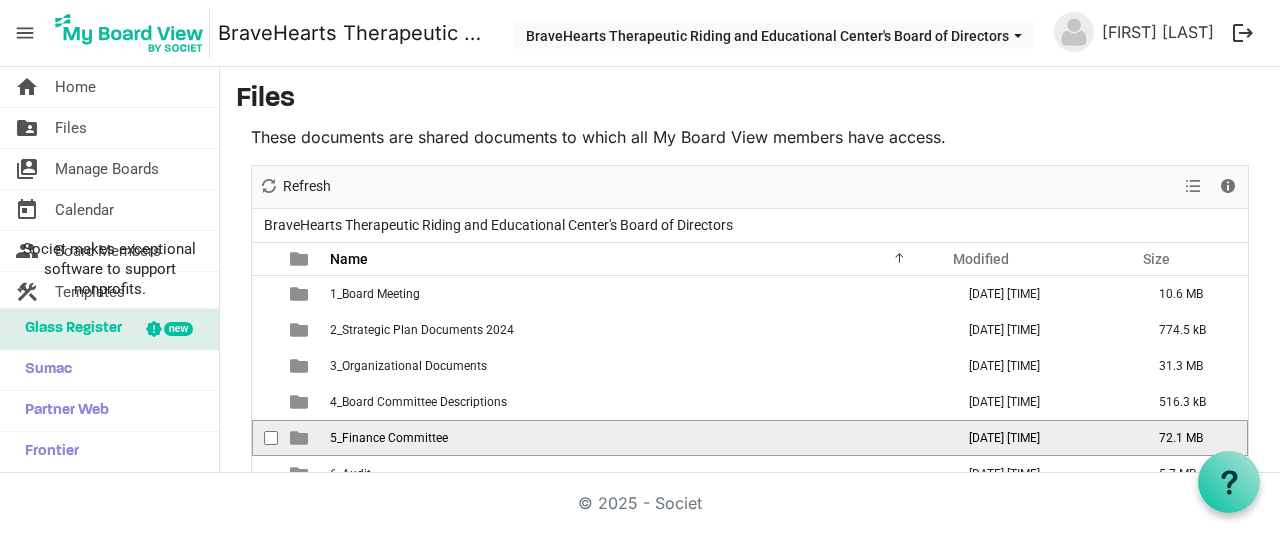 click on "5_Finance Committee" at bounding box center [389, 438] 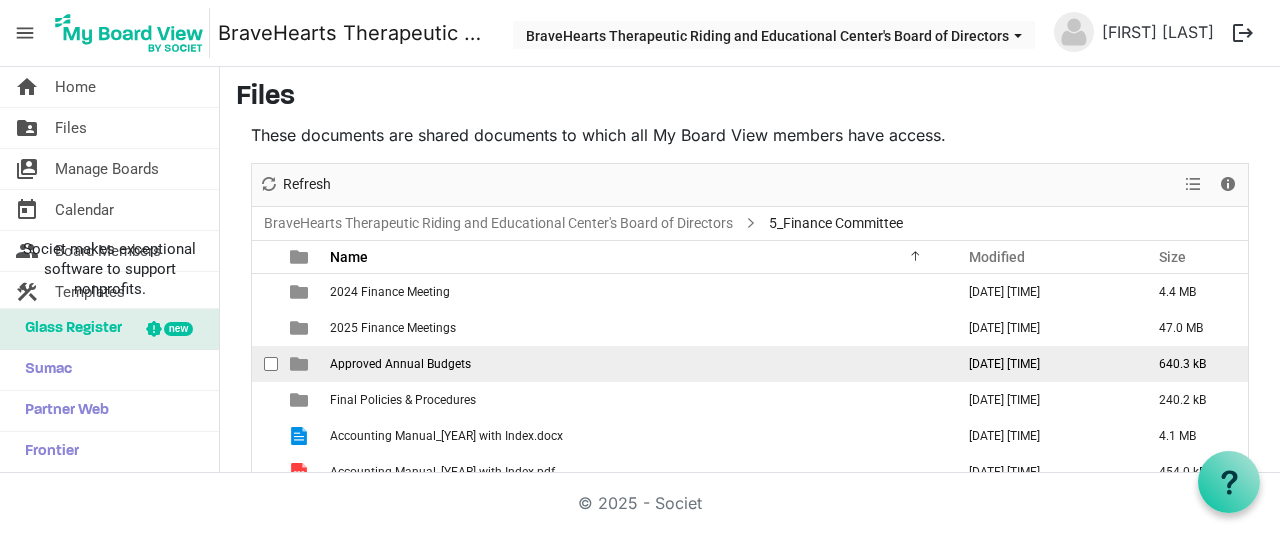 scroll, scrollTop: 0, scrollLeft: 0, axis: both 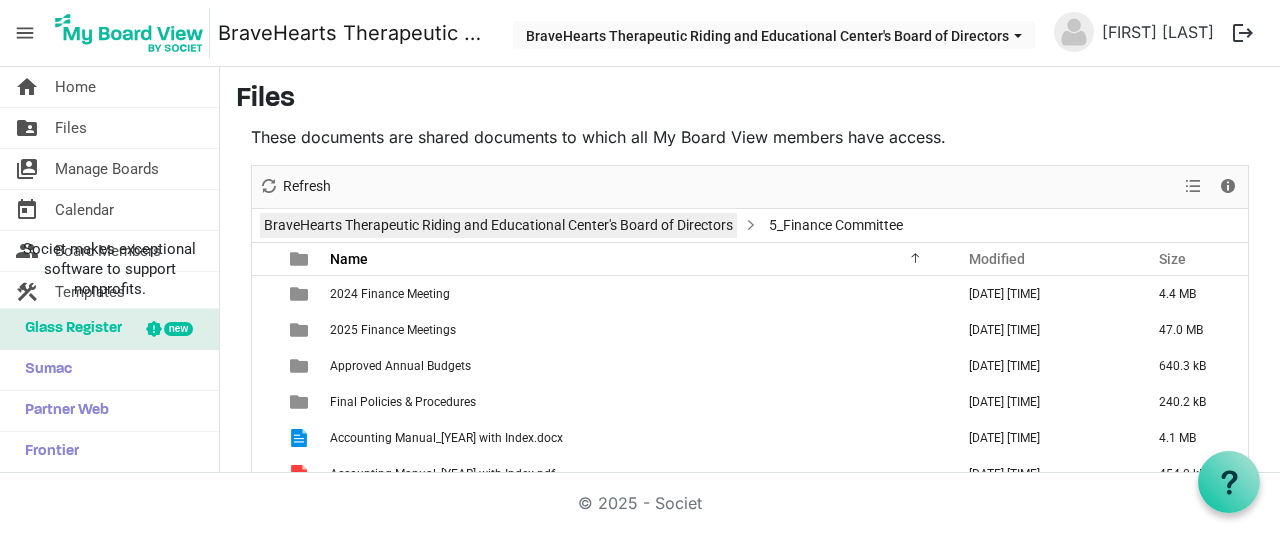 click on "BraveHearts Therapeutic Riding and  Educational Center's Board of Directors" at bounding box center (498, 225) 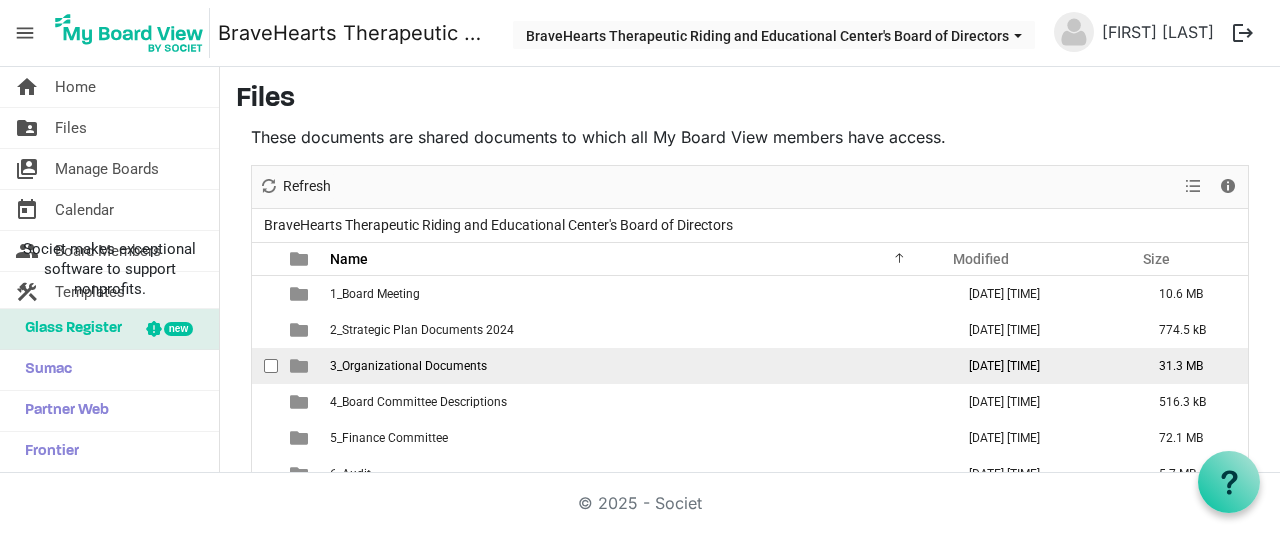 scroll, scrollTop: 20, scrollLeft: 0, axis: vertical 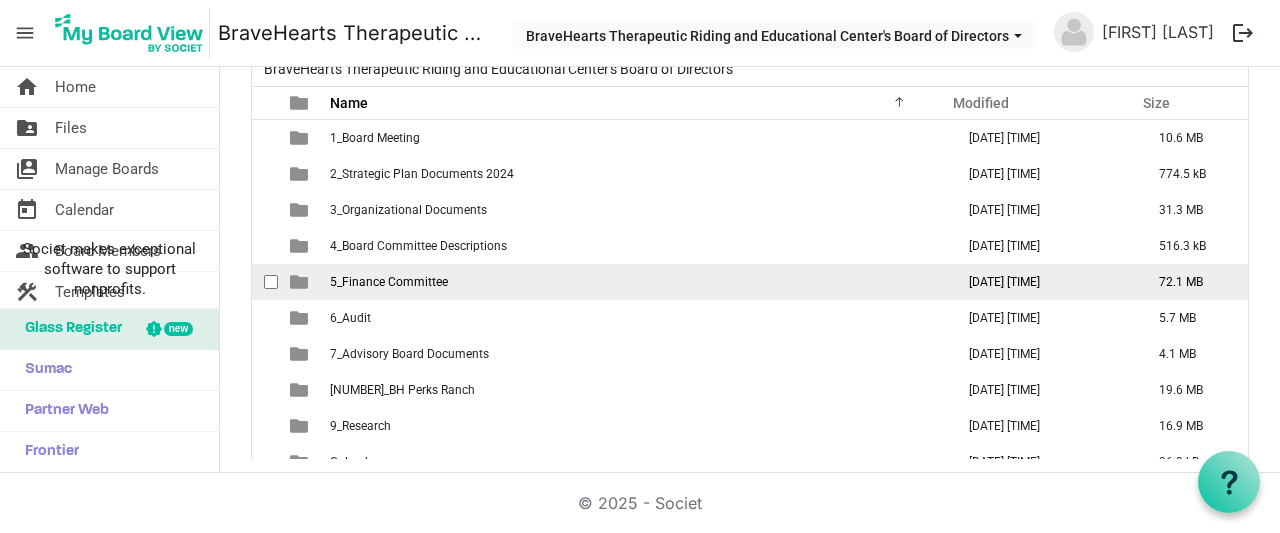 click on "5_Finance Committee" at bounding box center [389, 282] 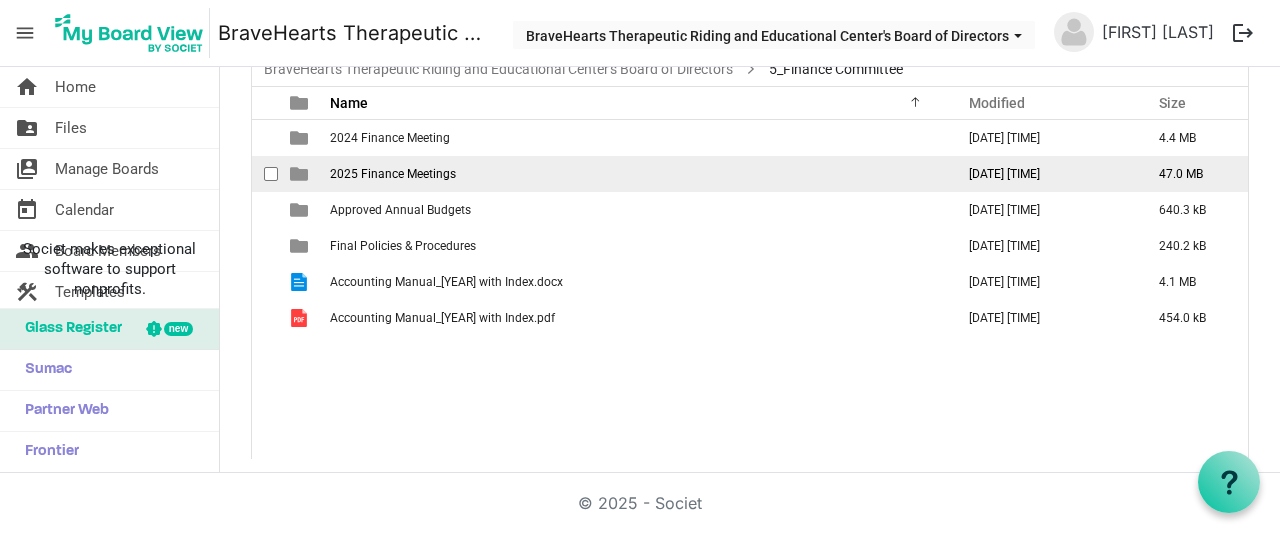click on "2025 Finance Meetings" at bounding box center [393, 174] 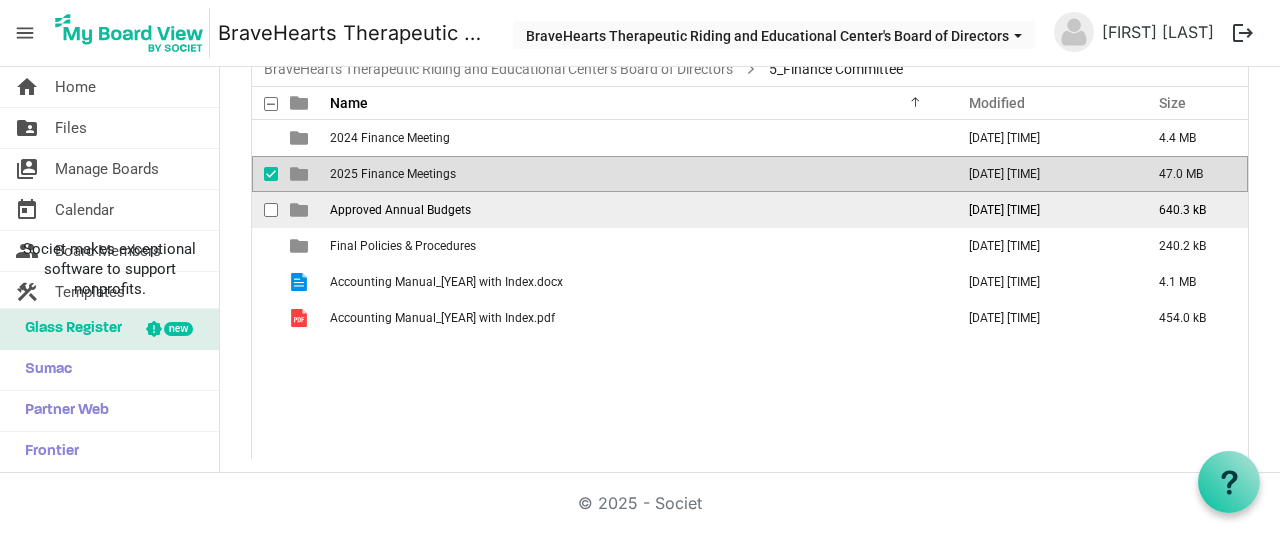 click on "Approved Annual  Budgets" at bounding box center [400, 210] 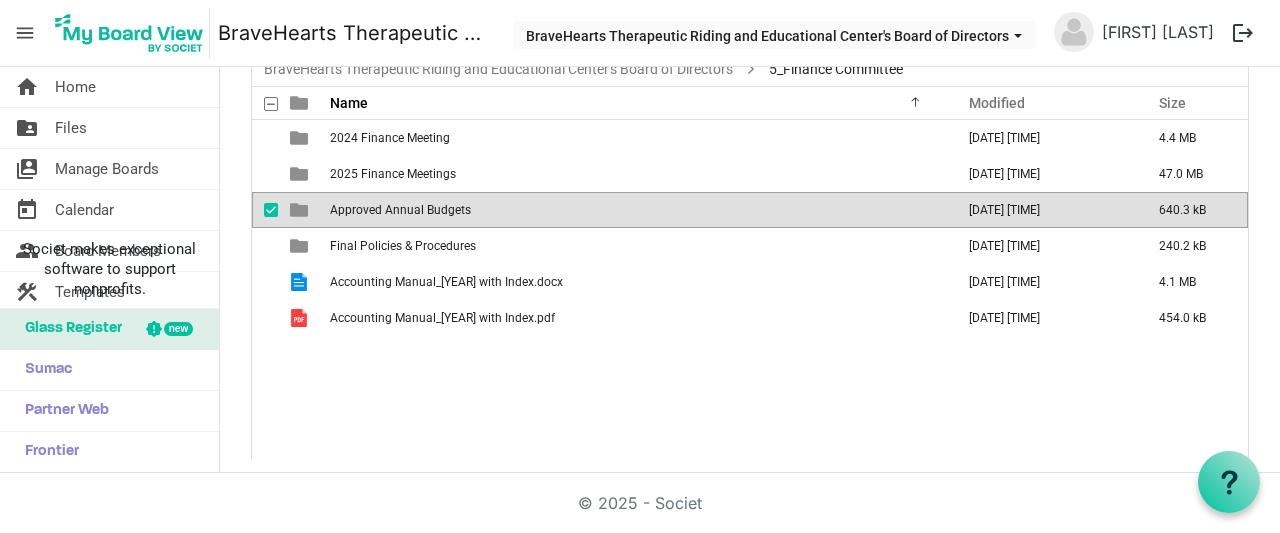 click on "Approved Annual  Budgets" at bounding box center (400, 210) 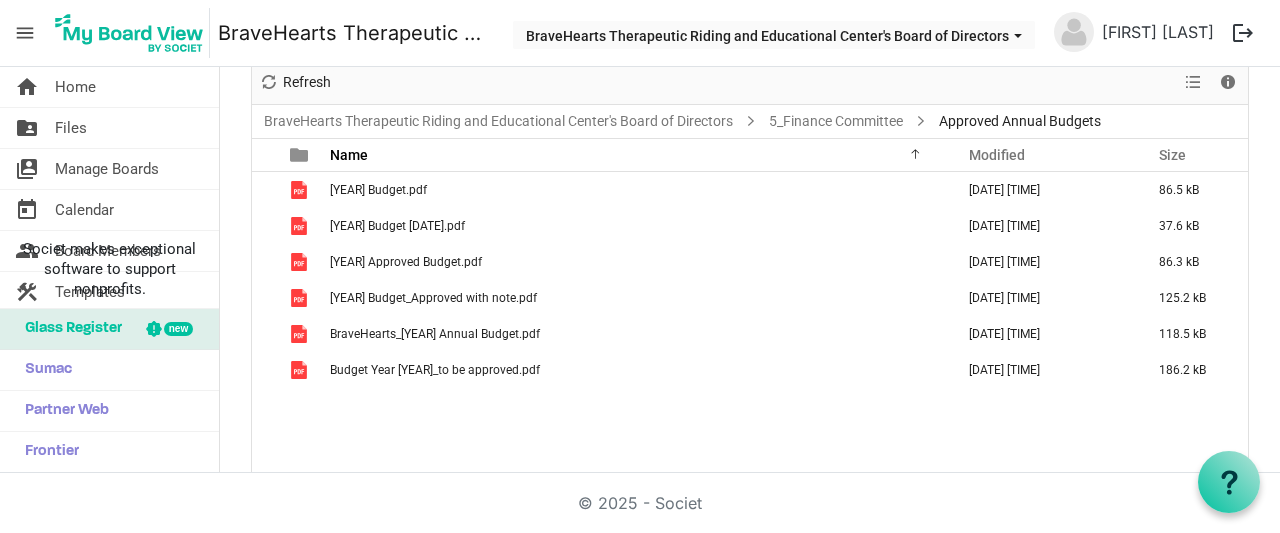 scroll, scrollTop: 156, scrollLeft: 0, axis: vertical 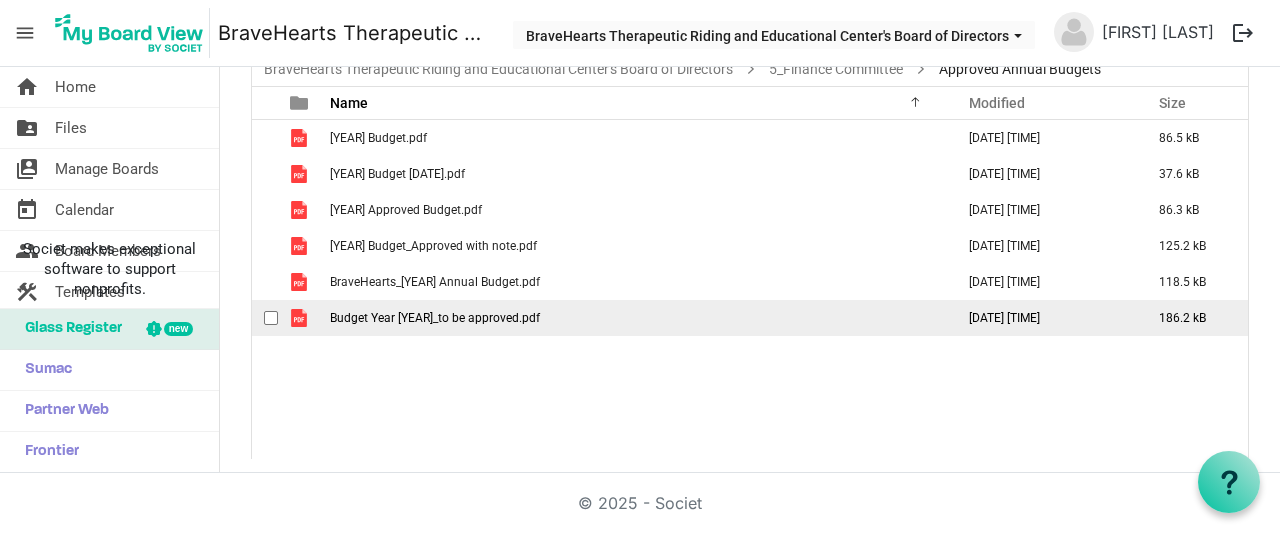 click on "Budget Year 2025_to be approved.pdf" at bounding box center [435, 318] 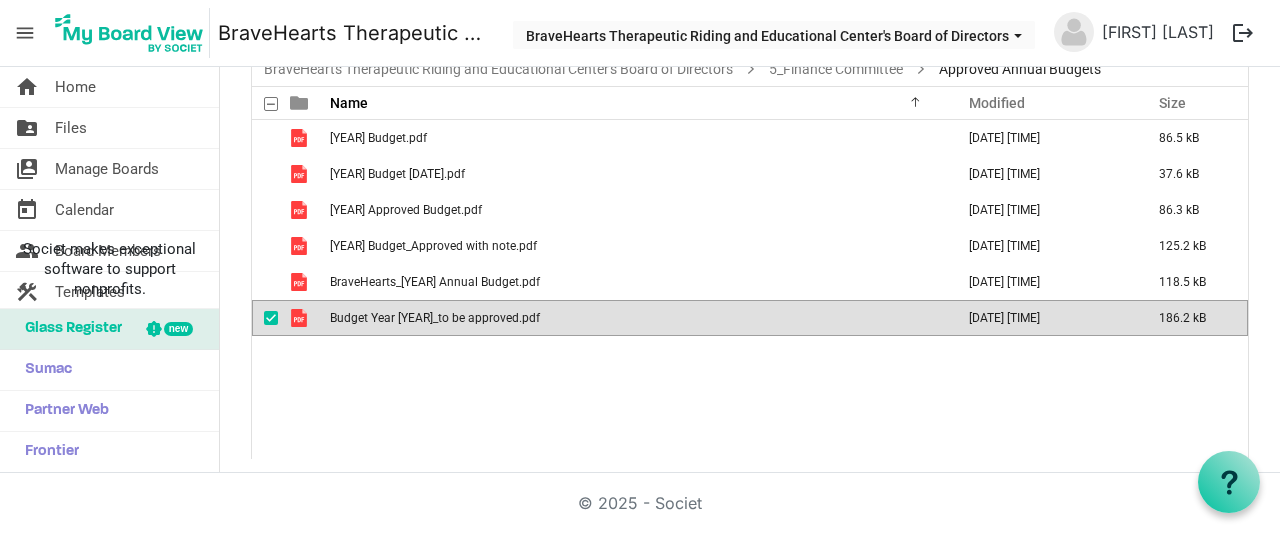 click on "Budget Year 2025_to be approved.pdf" at bounding box center (435, 318) 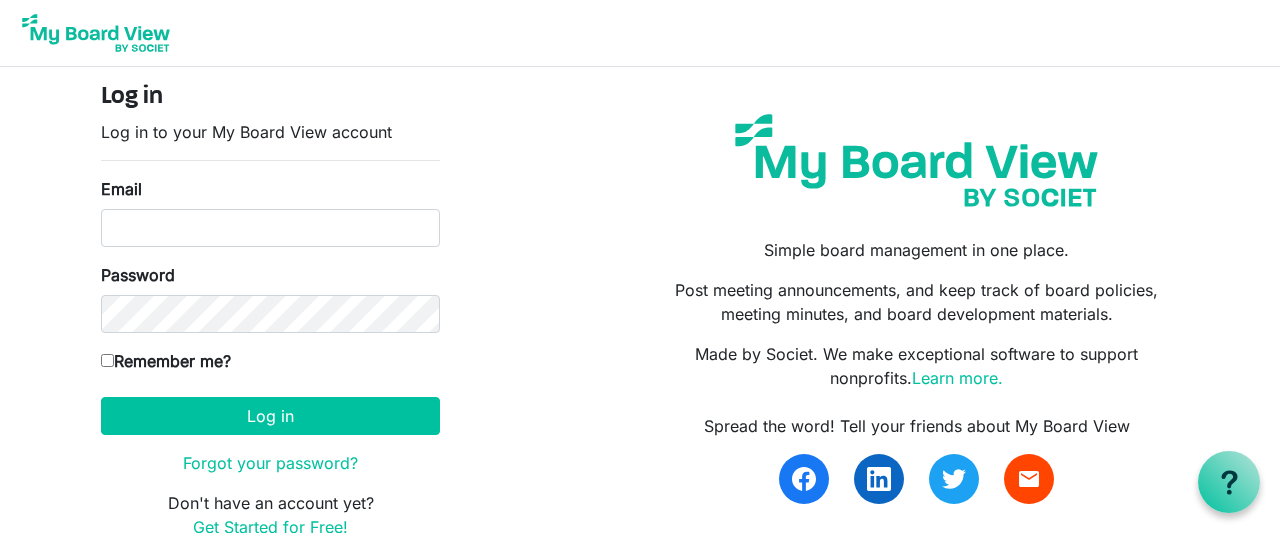scroll, scrollTop: 0, scrollLeft: 0, axis: both 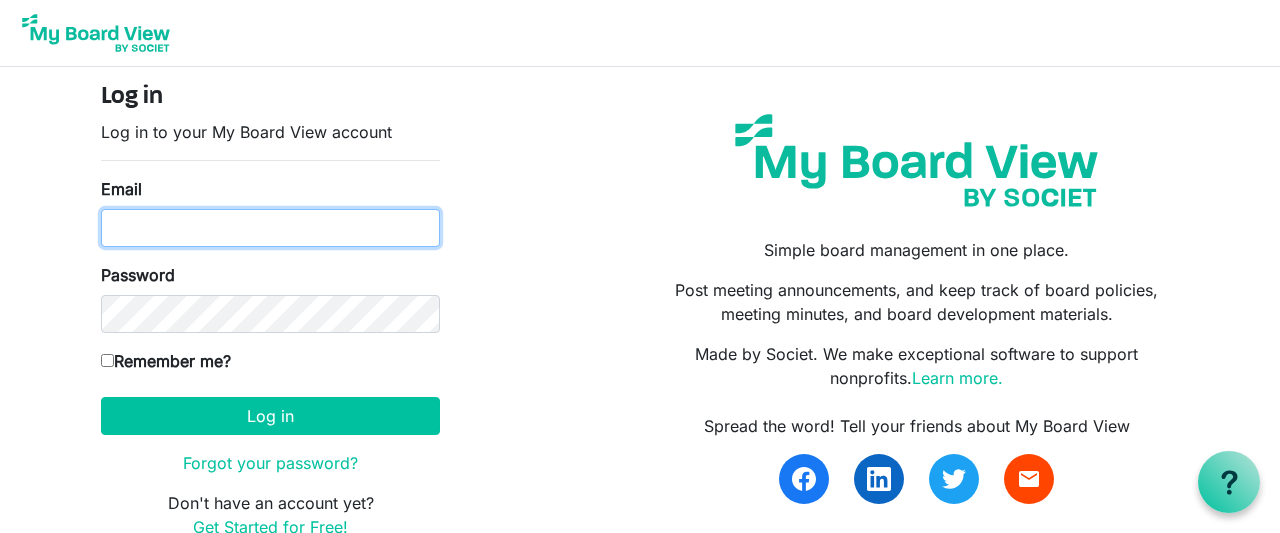 click on "Email" at bounding box center (270, 228) 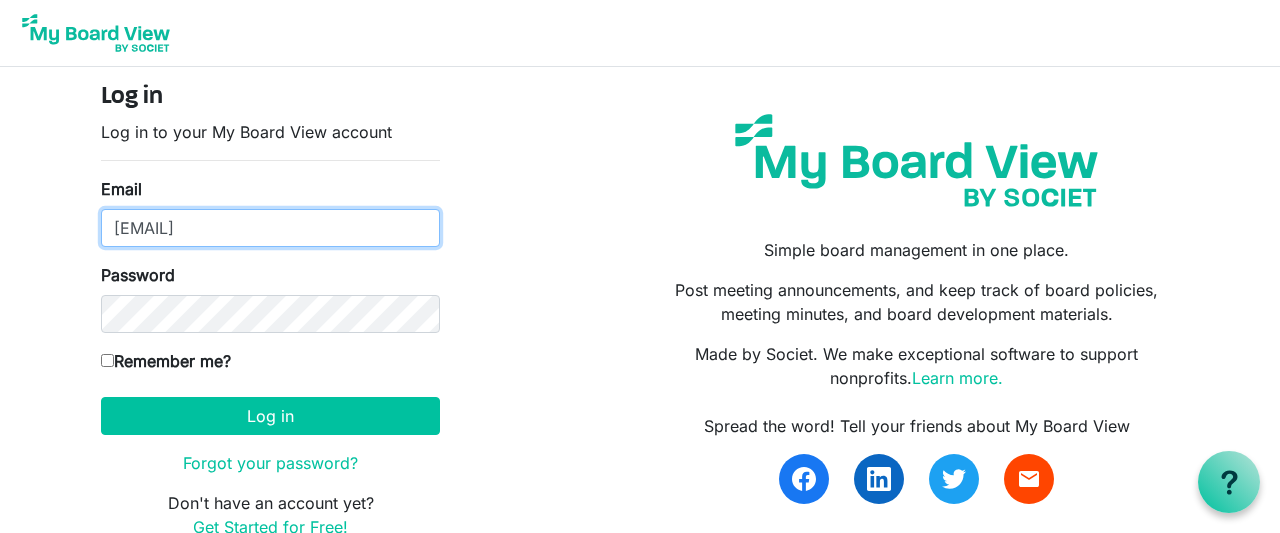 type on "[EMAIL]" 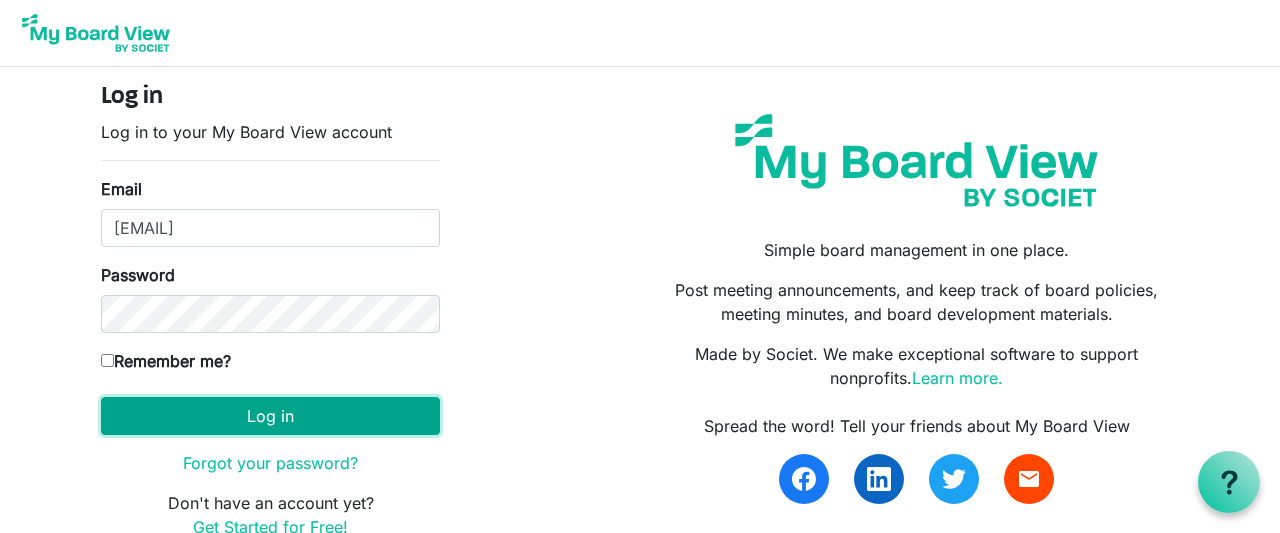 click on "Log in" at bounding box center [270, 416] 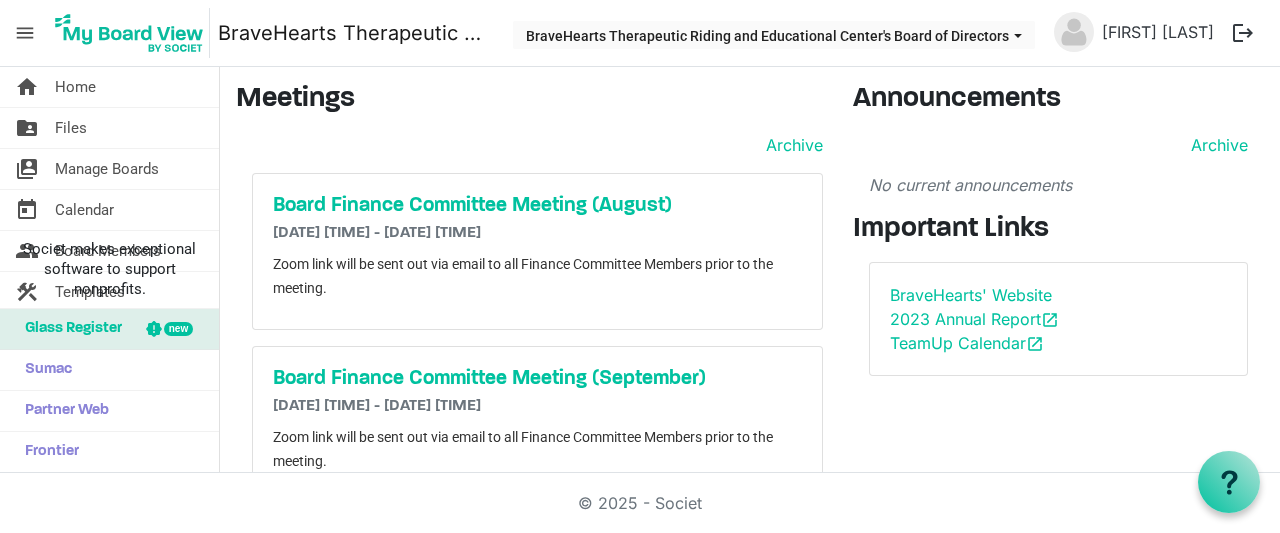 scroll, scrollTop: 0, scrollLeft: 0, axis: both 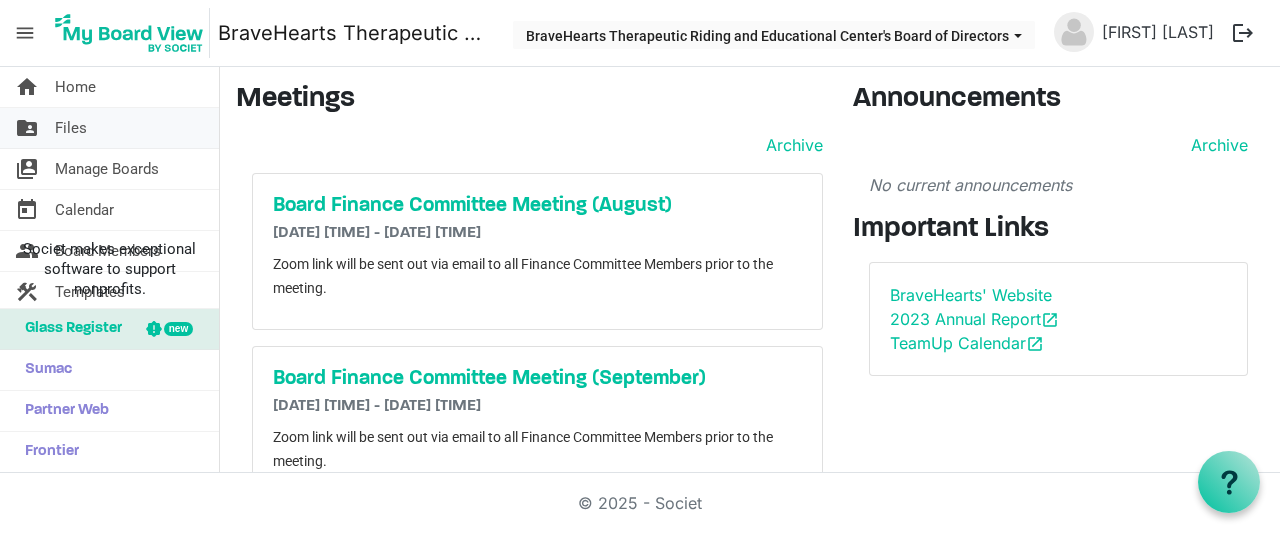 click on "Files" at bounding box center [71, 128] 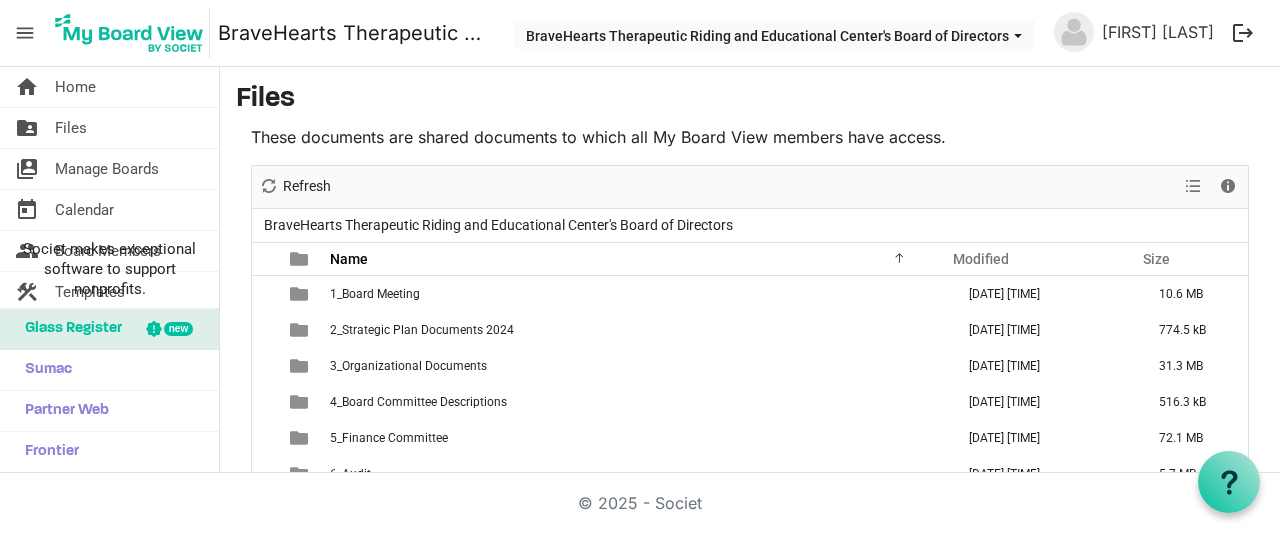 scroll, scrollTop: 0, scrollLeft: 0, axis: both 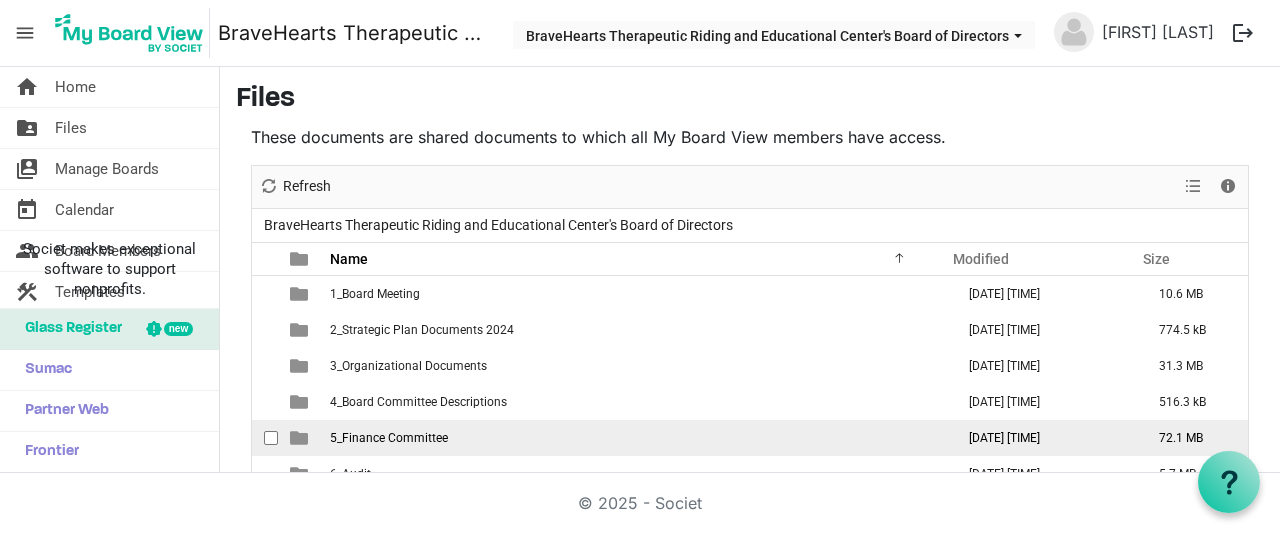 click on "5_Finance Committee" at bounding box center (389, 438) 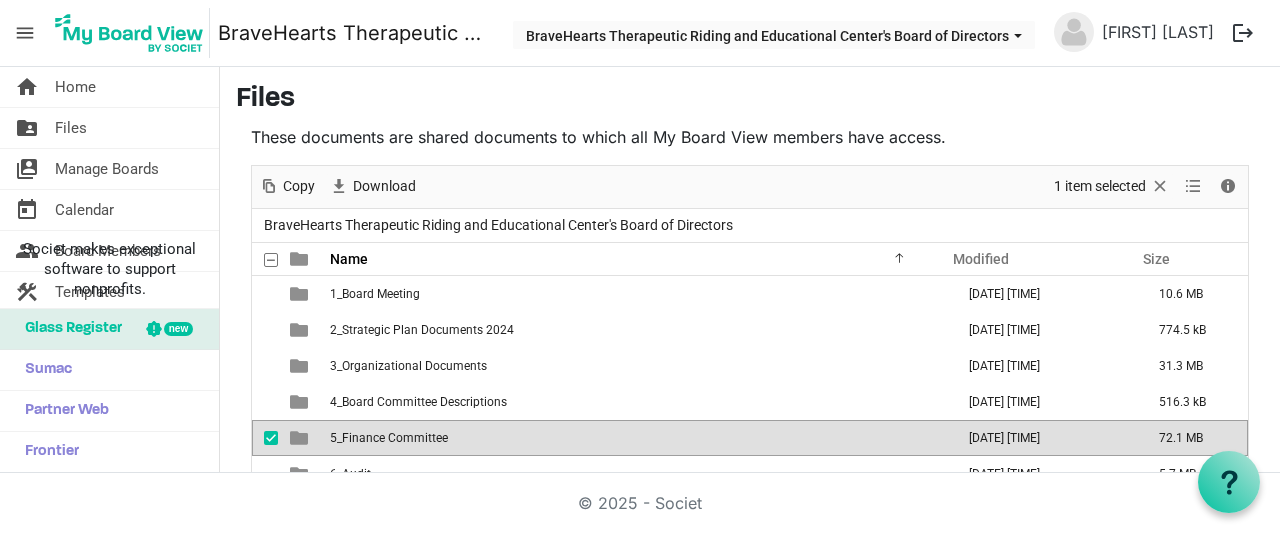 click on "5_Finance Committee" at bounding box center (389, 438) 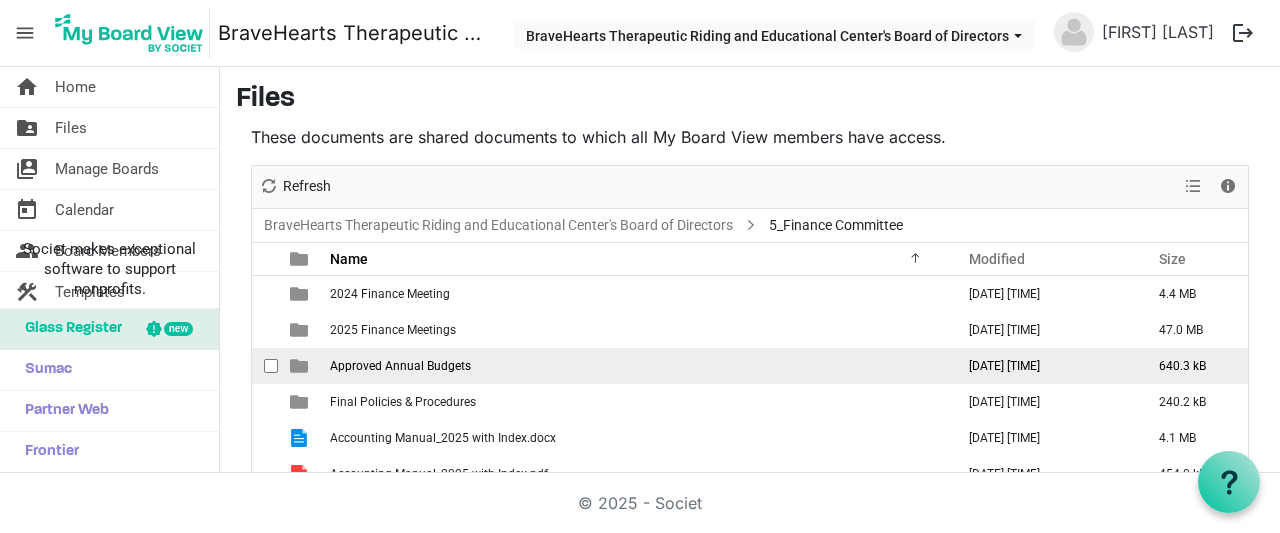 click on "Approved Annual  Budgets" at bounding box center (400, 366) 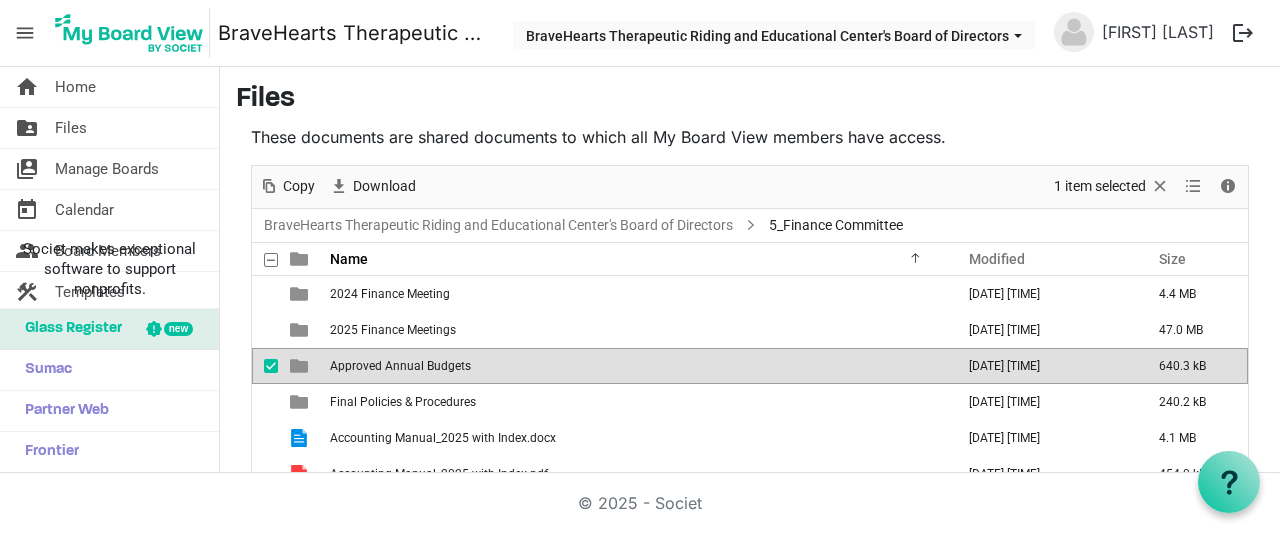 click on "Approved Annual  Budgets" at bounding box center [400, 366] 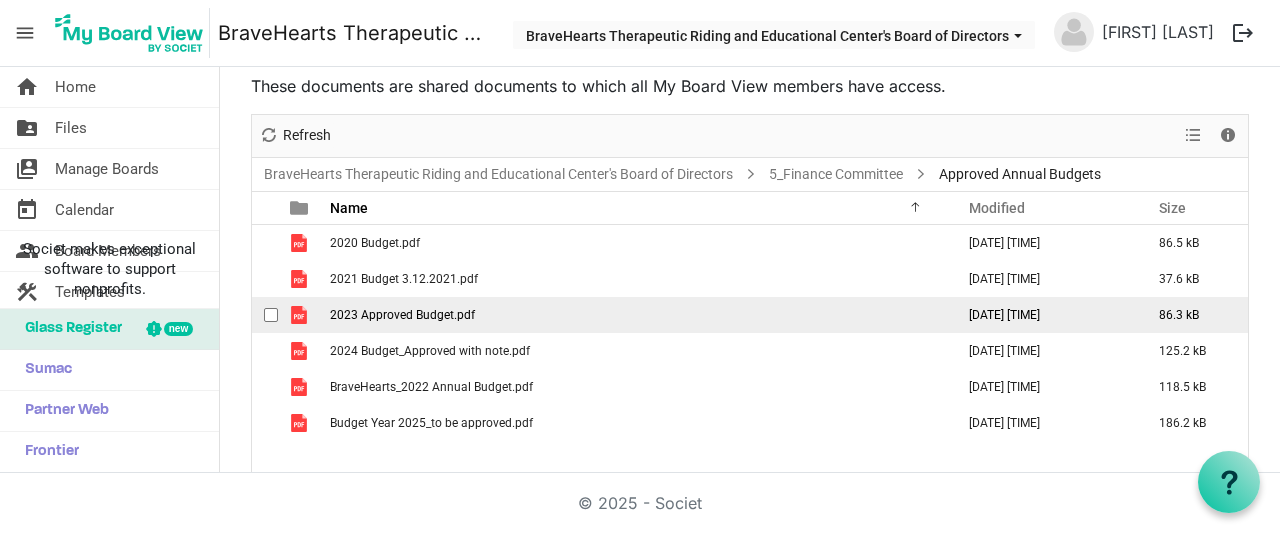scroll, scrollTop: 116, scrollLeft: 0, axis: vertical 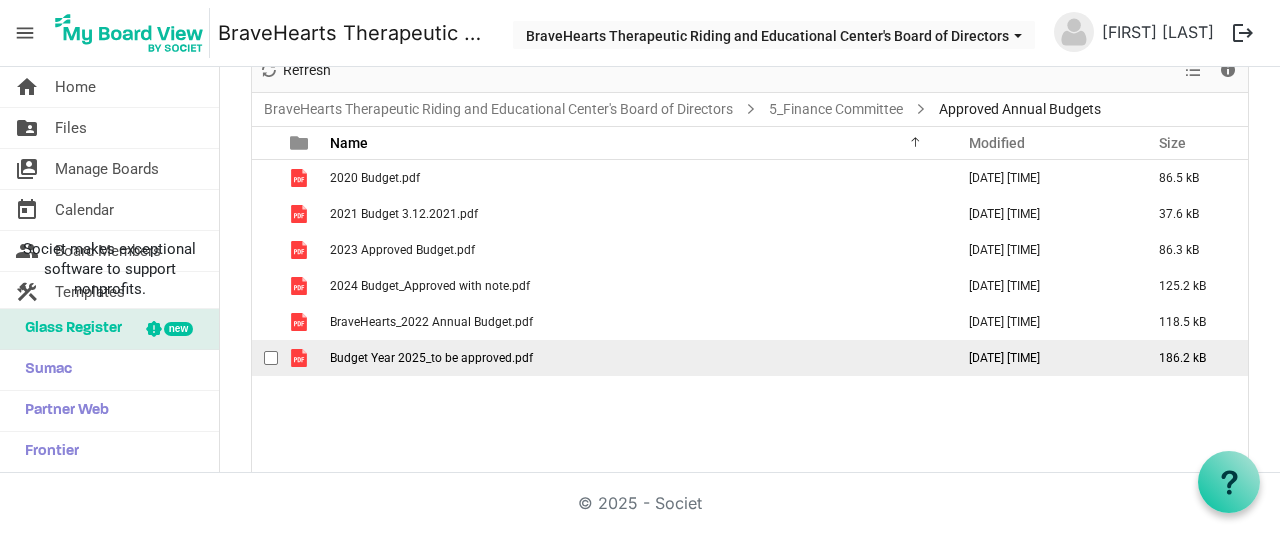 click on "Budget Year 2025_to be approved.pdf" at bounding box center (431, 358) 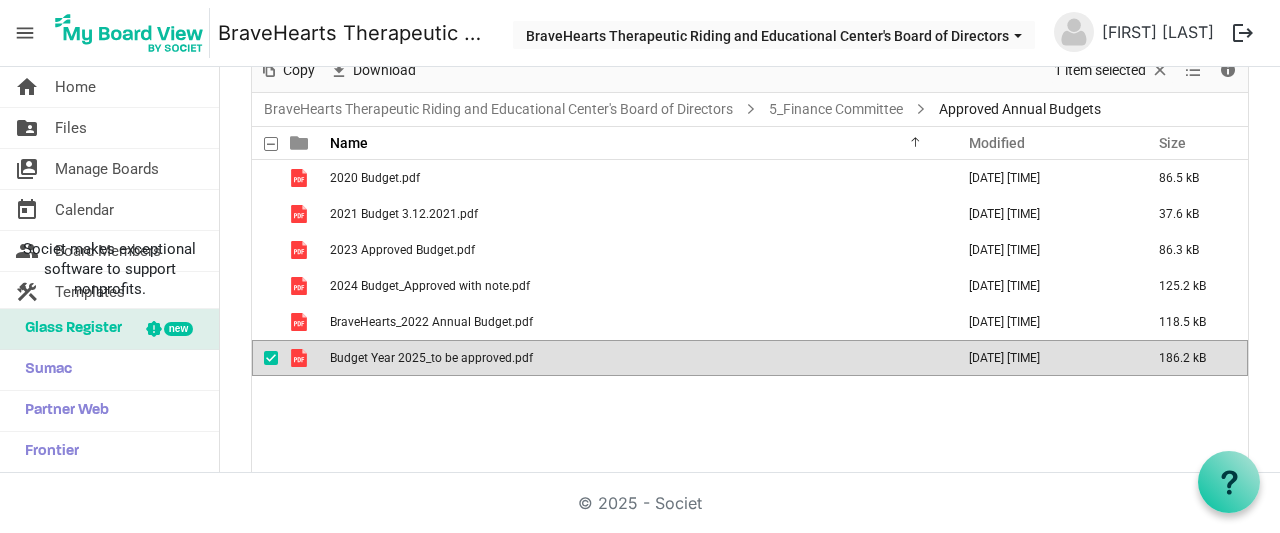 click on "Budget Year 2025_to be approved.pdf" at bounding box center (431, 358) 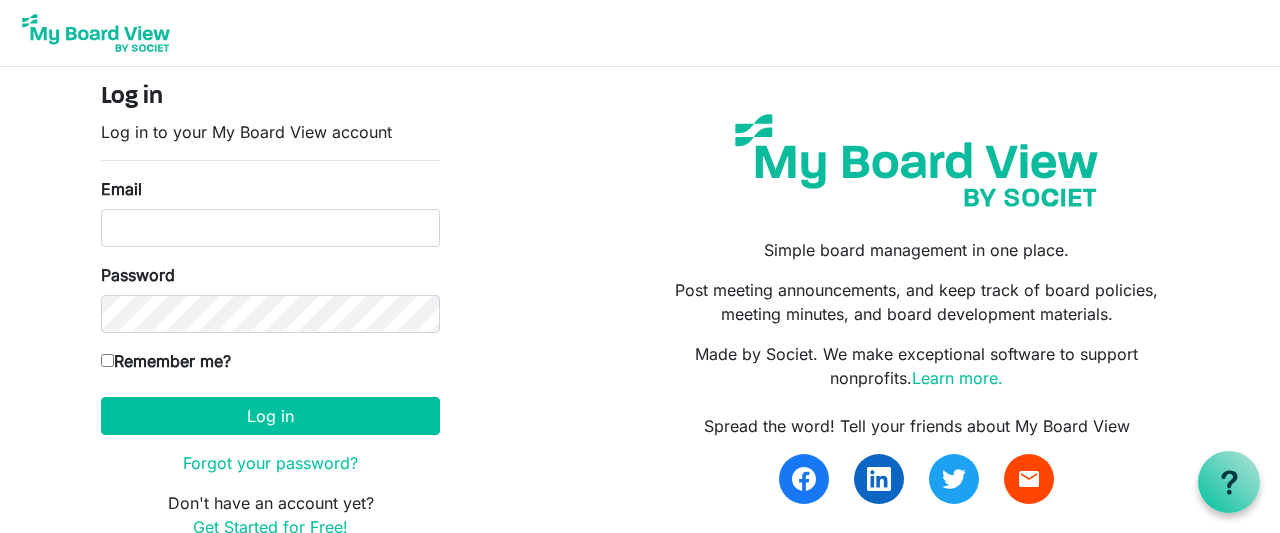 scroll, scrollTop: 0, scrollLeft: 0, axis: both 